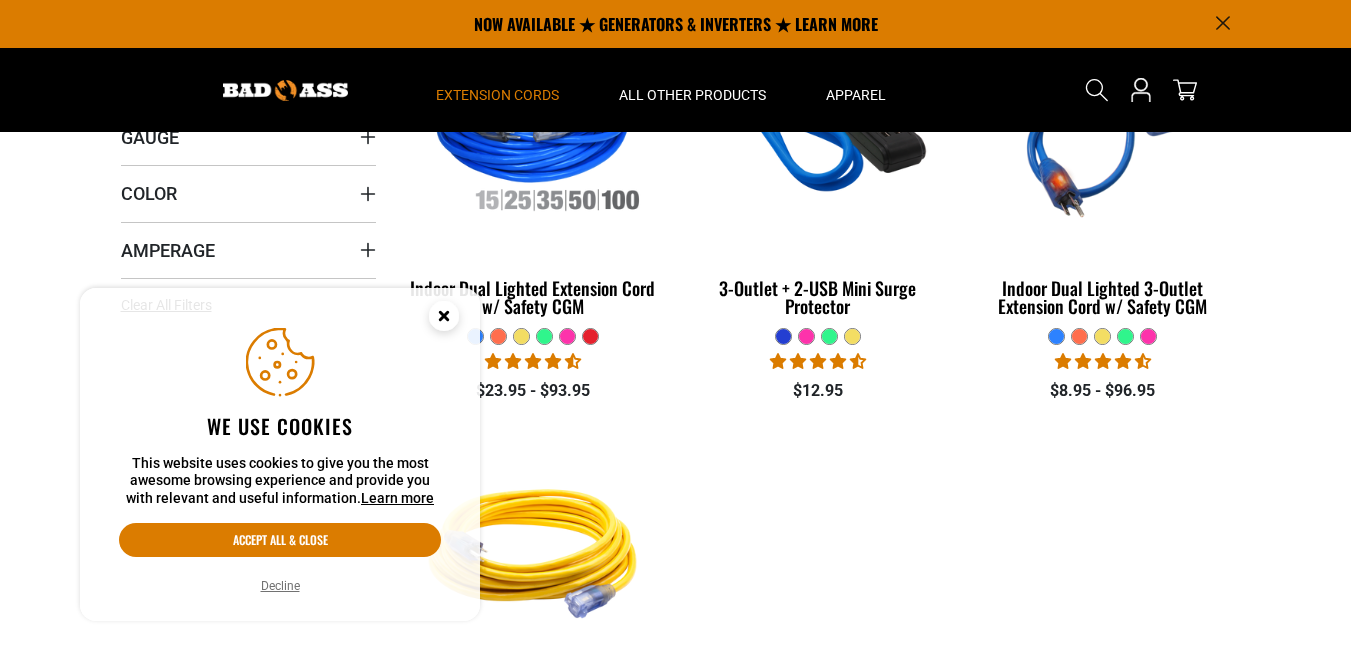 scroll, scrollTop: 471, scrollLeft: 0, axis: vertical 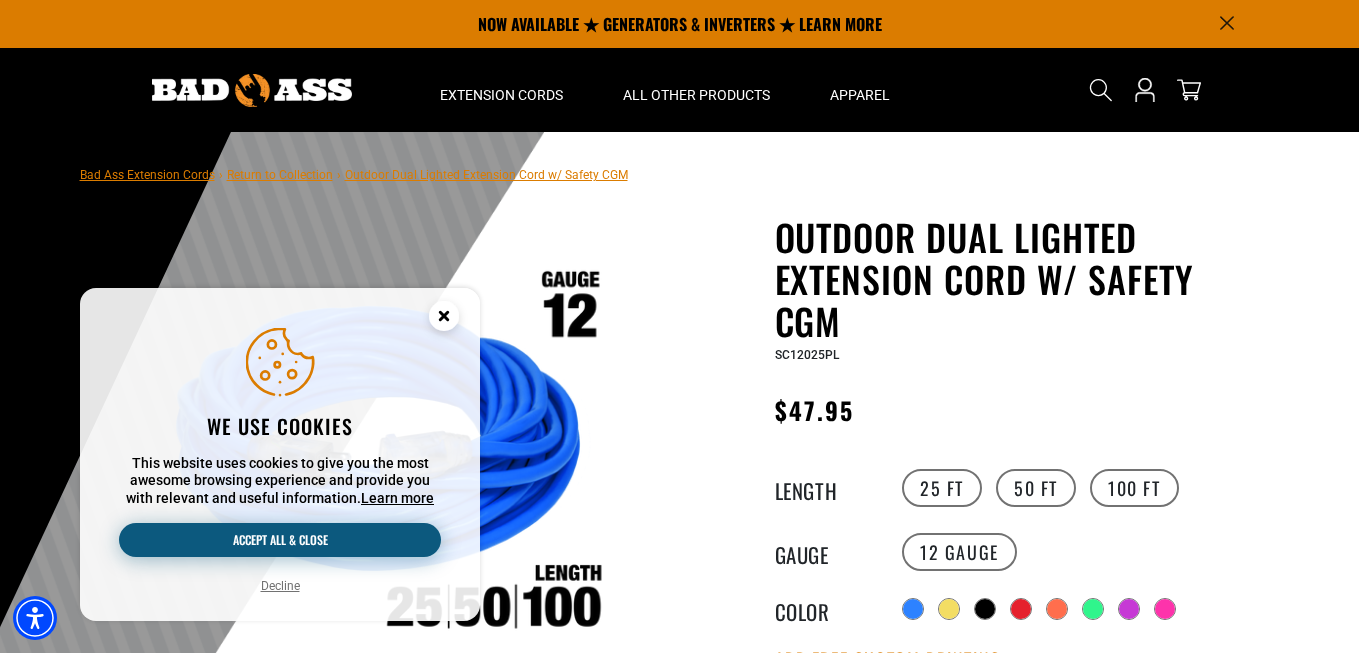 click on "Accept all & close" at bounding box center (280, 540) 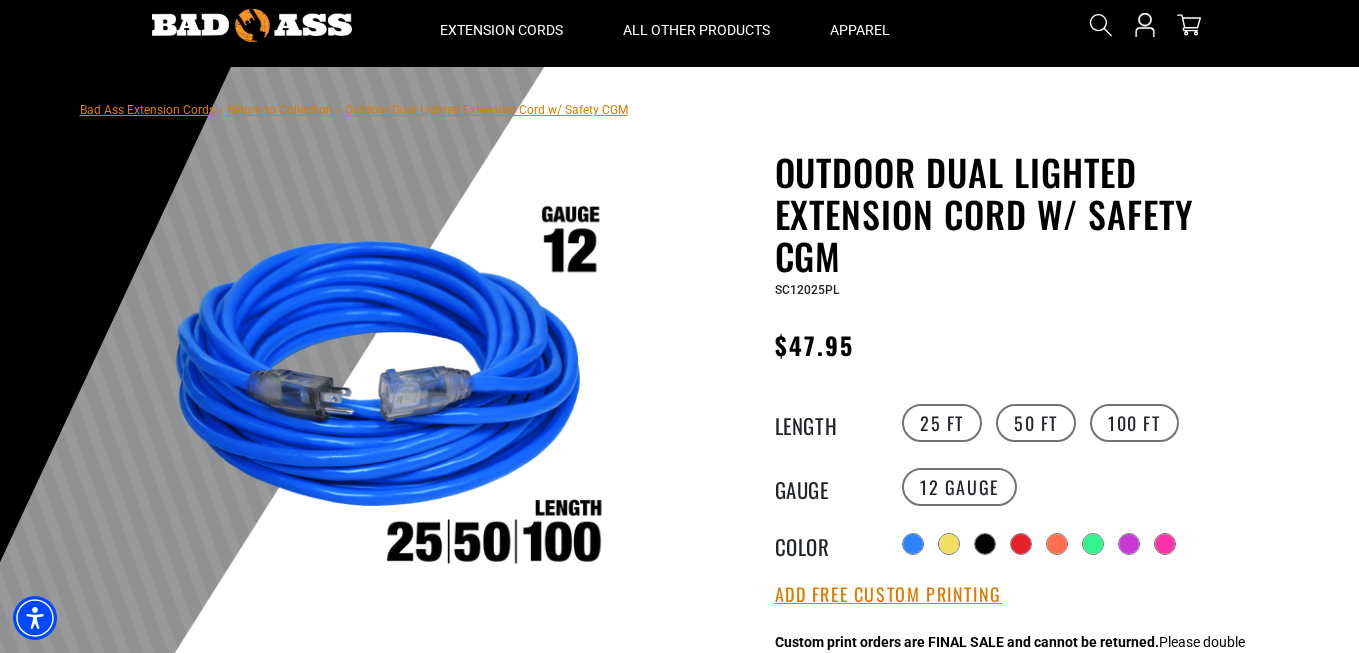 scroll, scrollTop: 100, scrollLeft: 0, axis: vertical 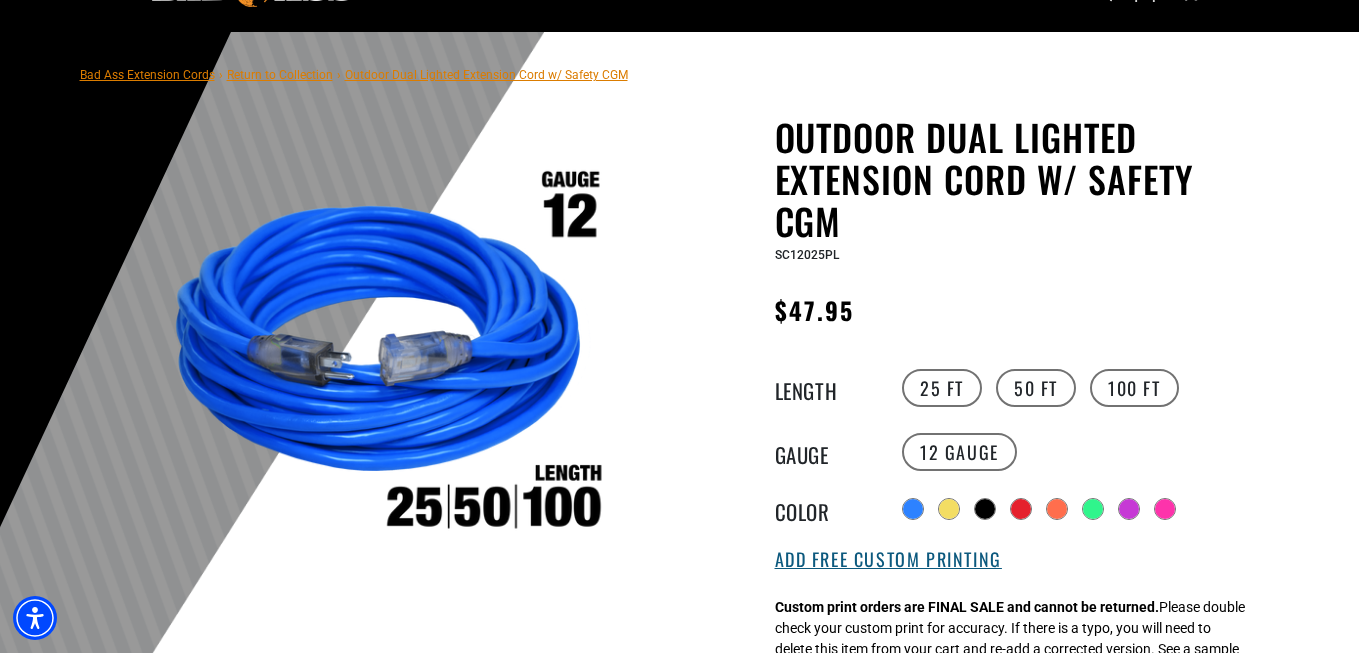 click on "Add Free Custom Printing" at bounding box center (888, 560) 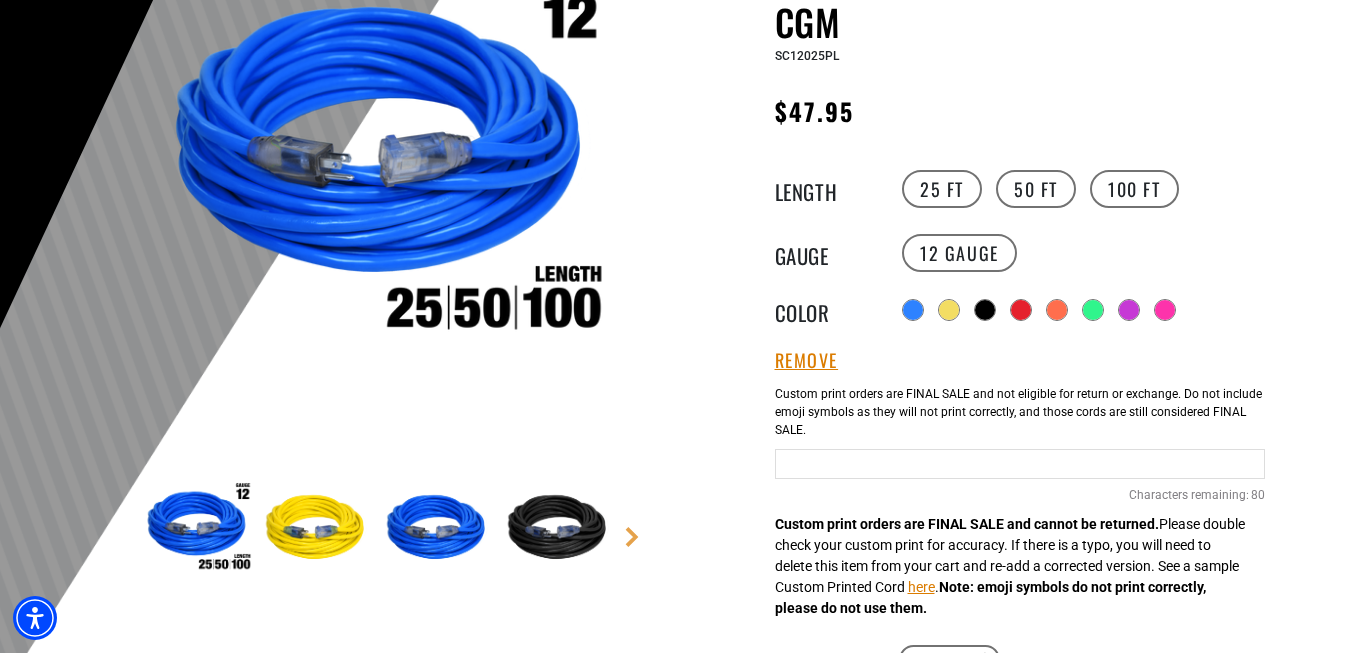 scroll, scrollTop: 300, scrollLeft: 0, axis: vertical 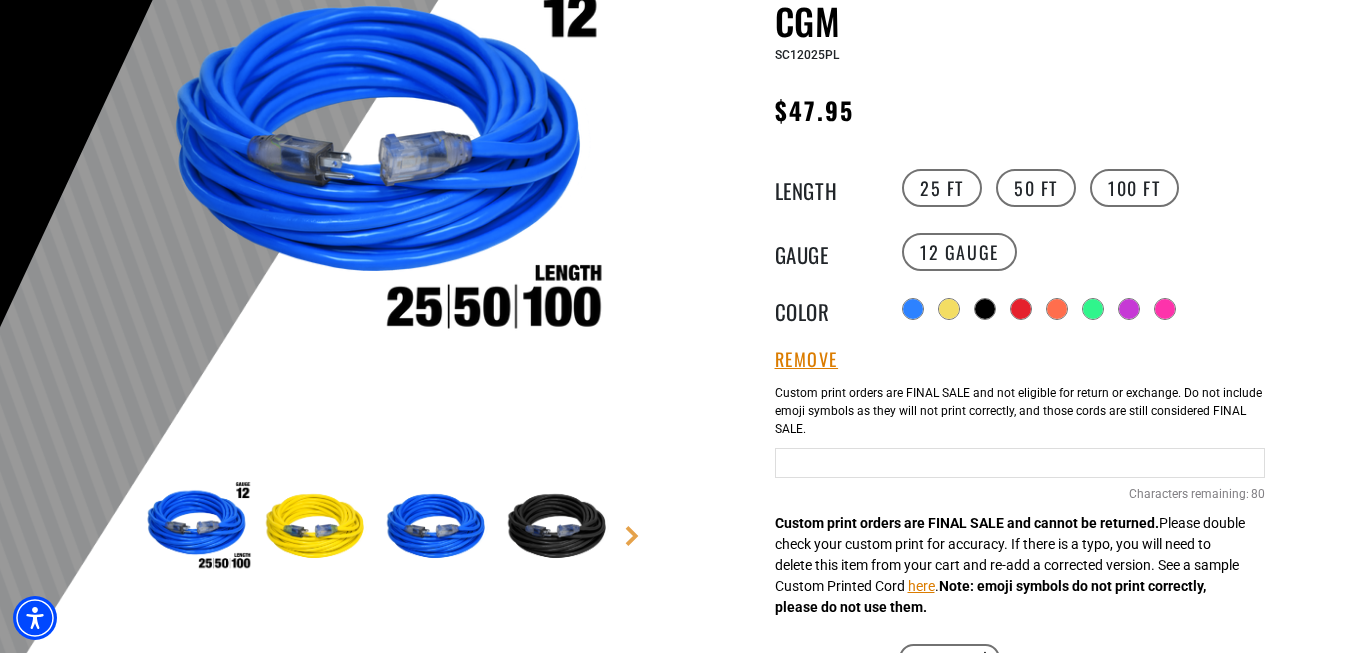 click at bounding box center [1020, 463] 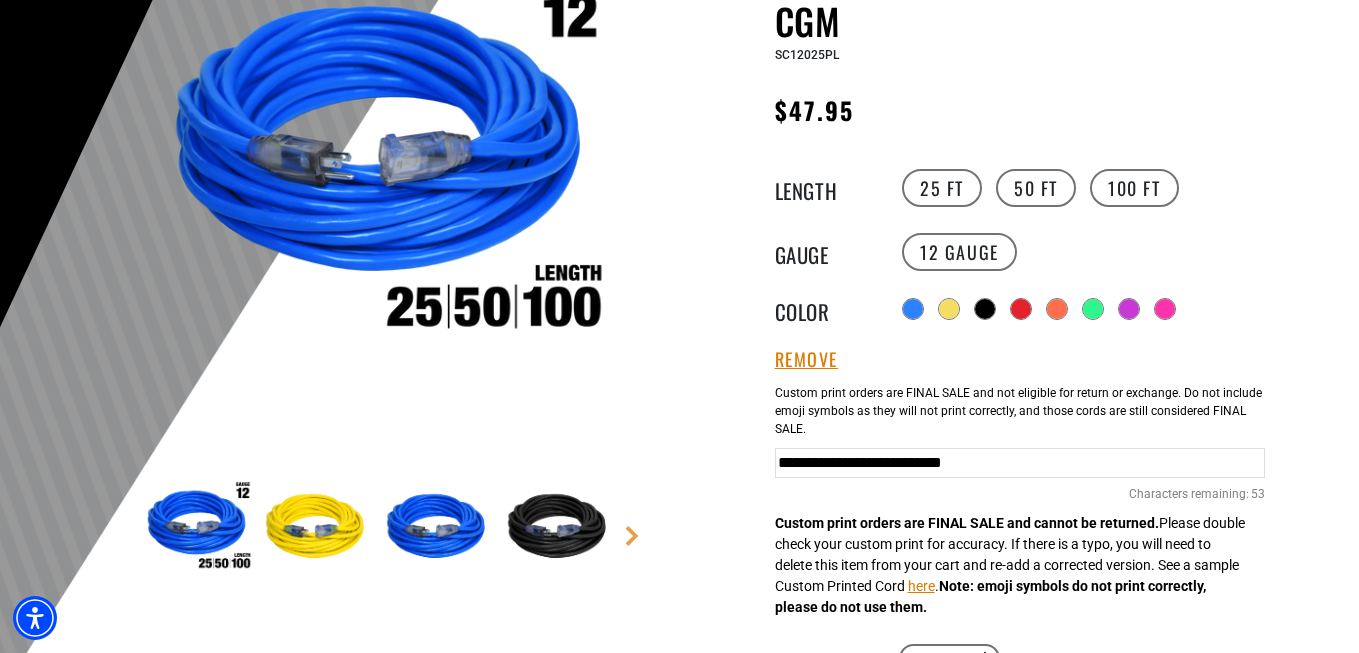 click on "**********" at bounding box center (1020, 463) 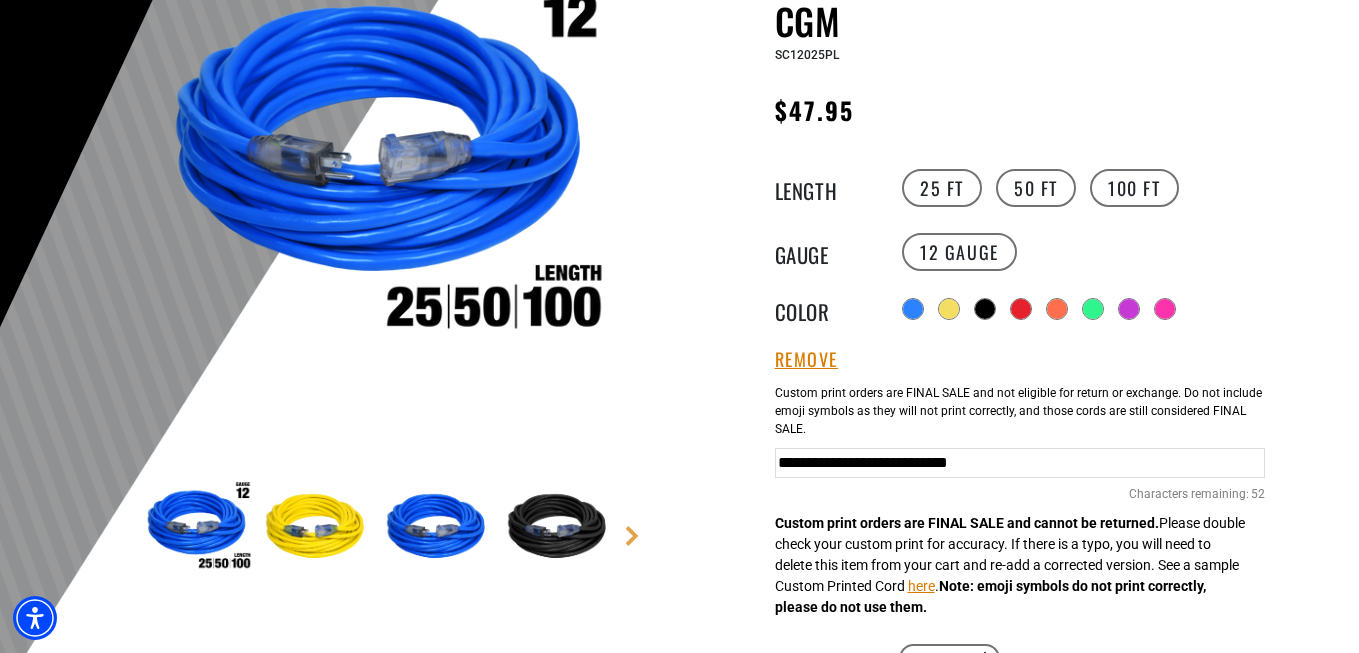 click on "**********" at bounding box center (1020, 463) 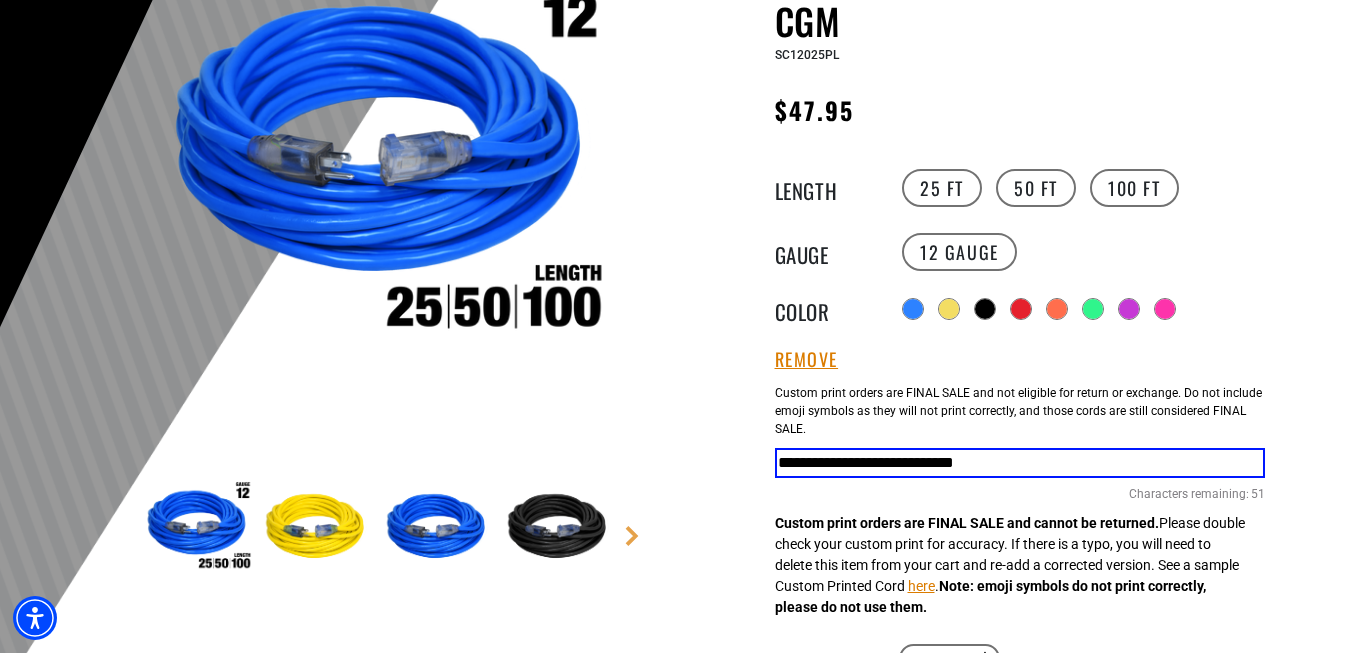 drag, startPoint x: 1042, startPoint y: 467, endPoint x: 779, endPoint y: 457, distance: 263.19003 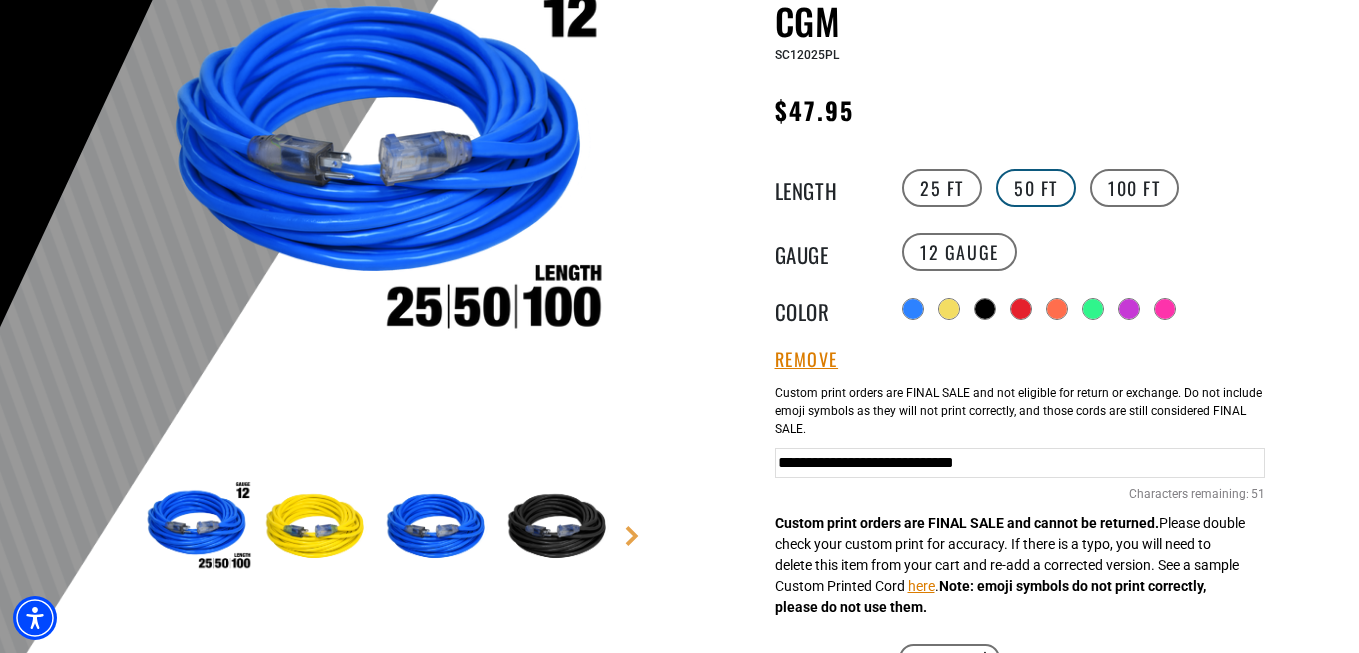 click on "50 FT" at bounding box center [1036, 188] 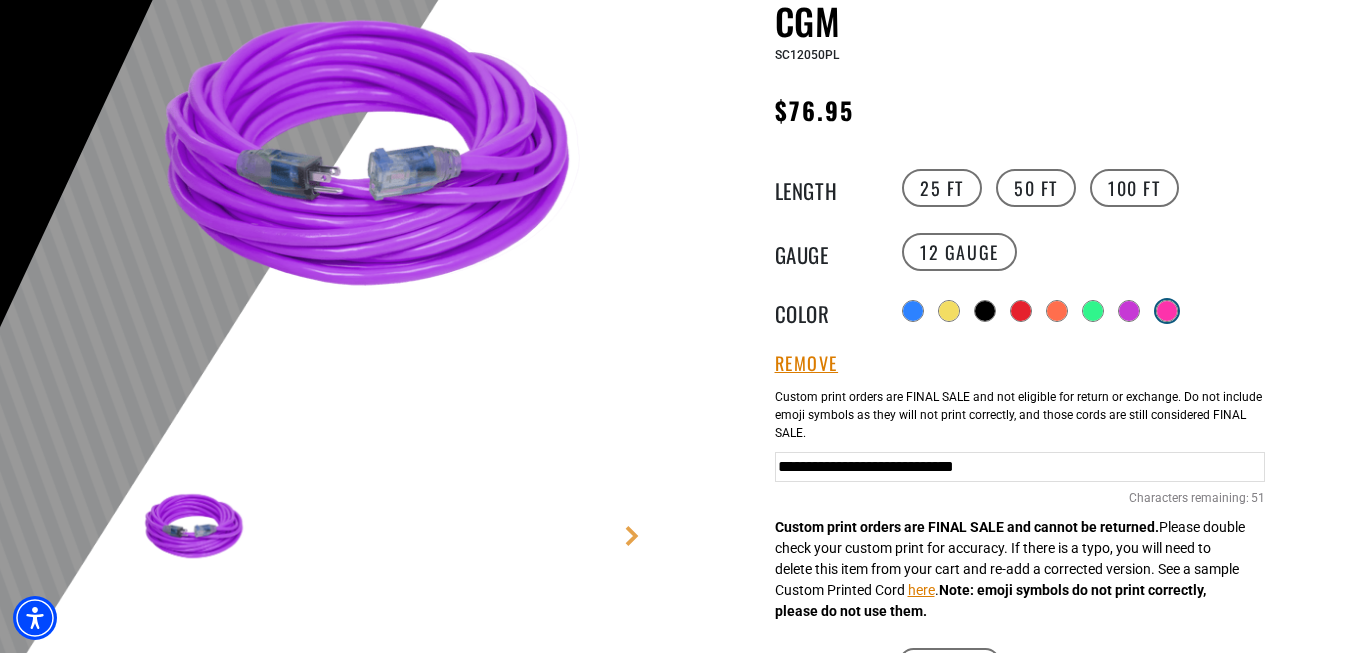 click at bounding box center [1167, 311] 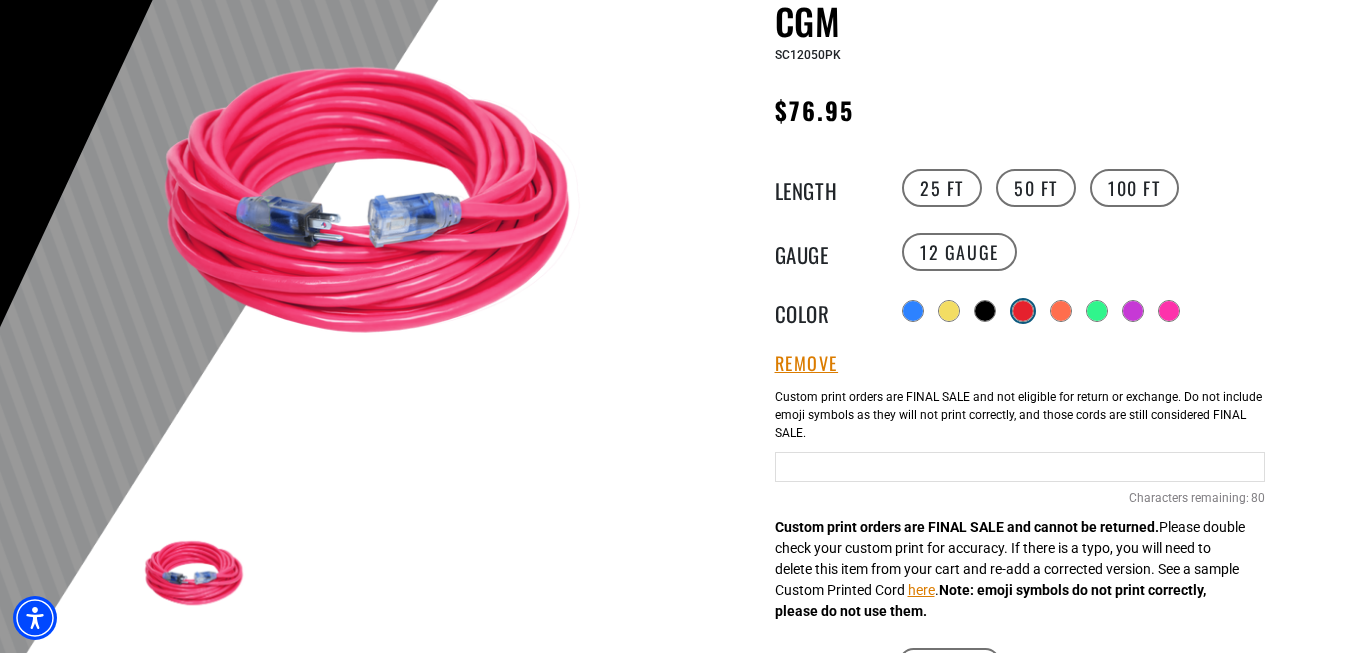 click at bounding box center [1023, 311] 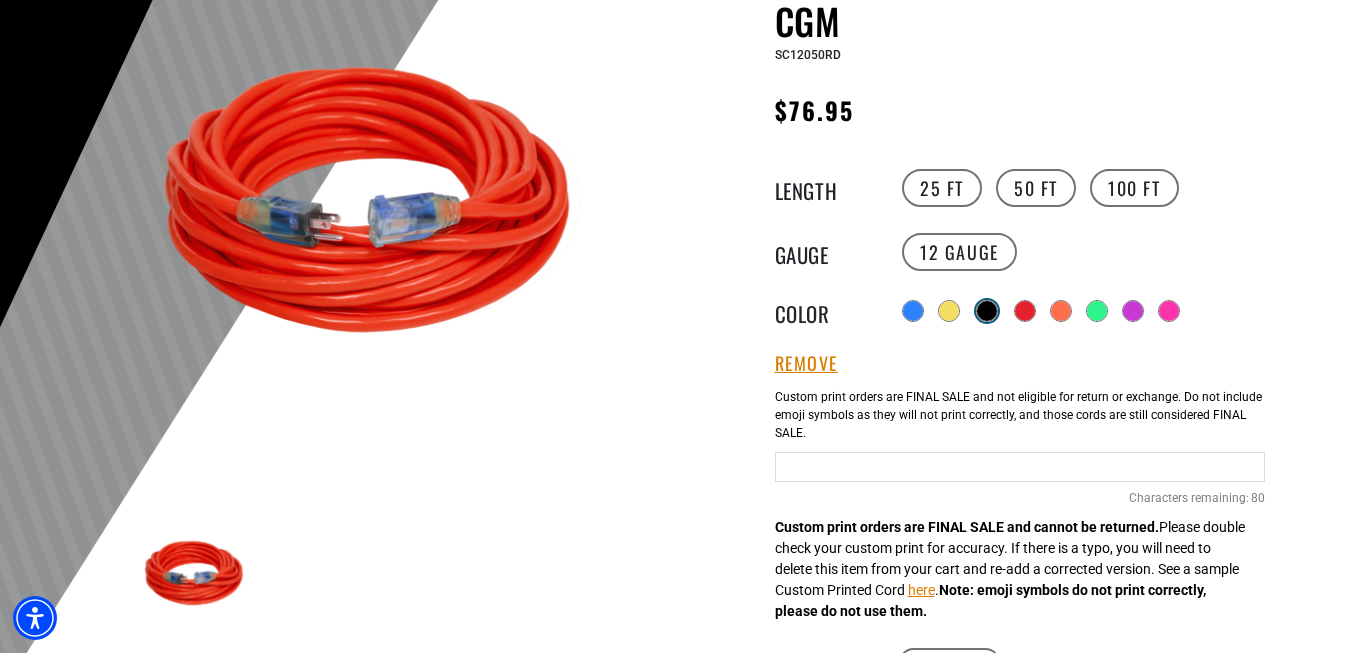 click at bounding box center (987, 311) 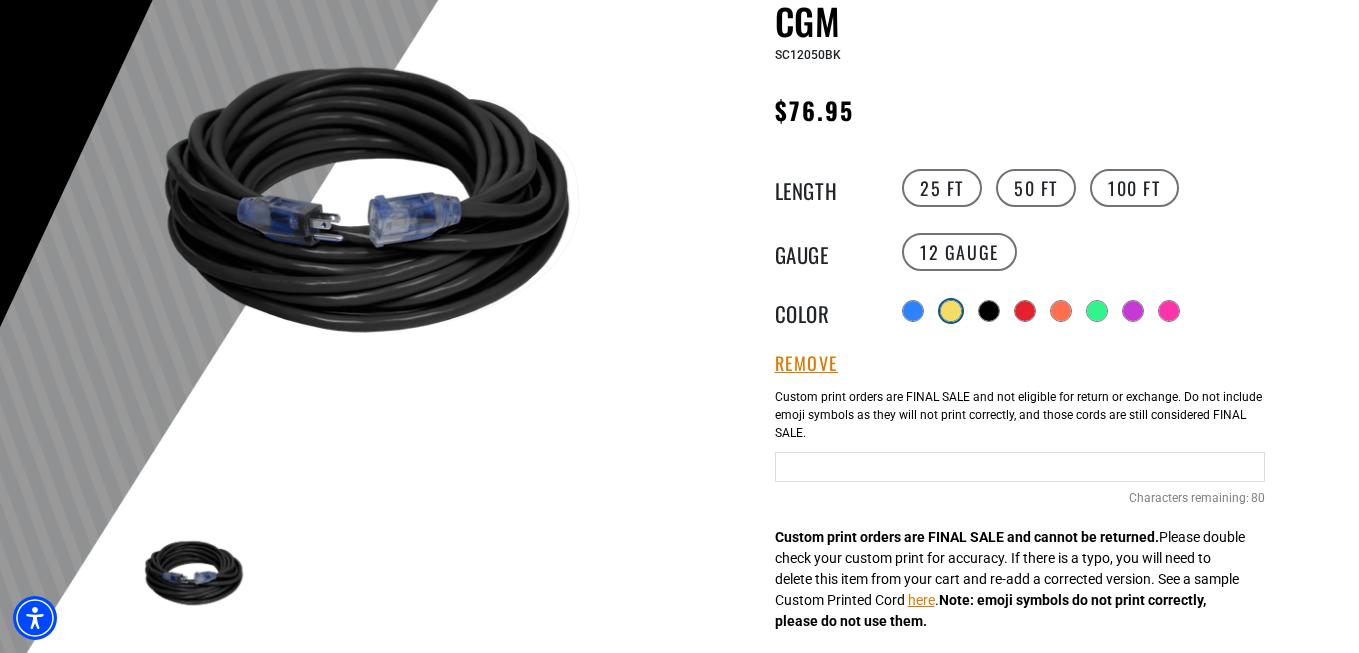 click at bounding box center [951, 311] 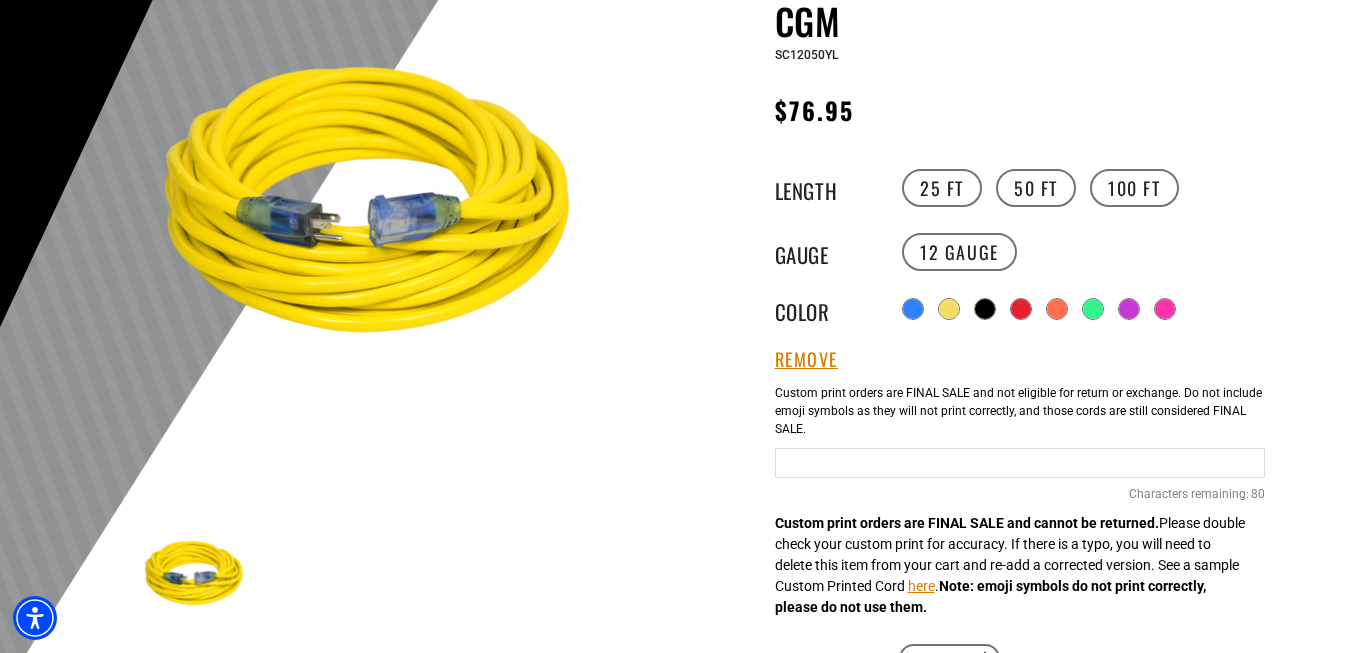 click on "Radio button
Radio button
Radio button
Radio button
Radio button
Radio button" at bounding box center (1081, 309) 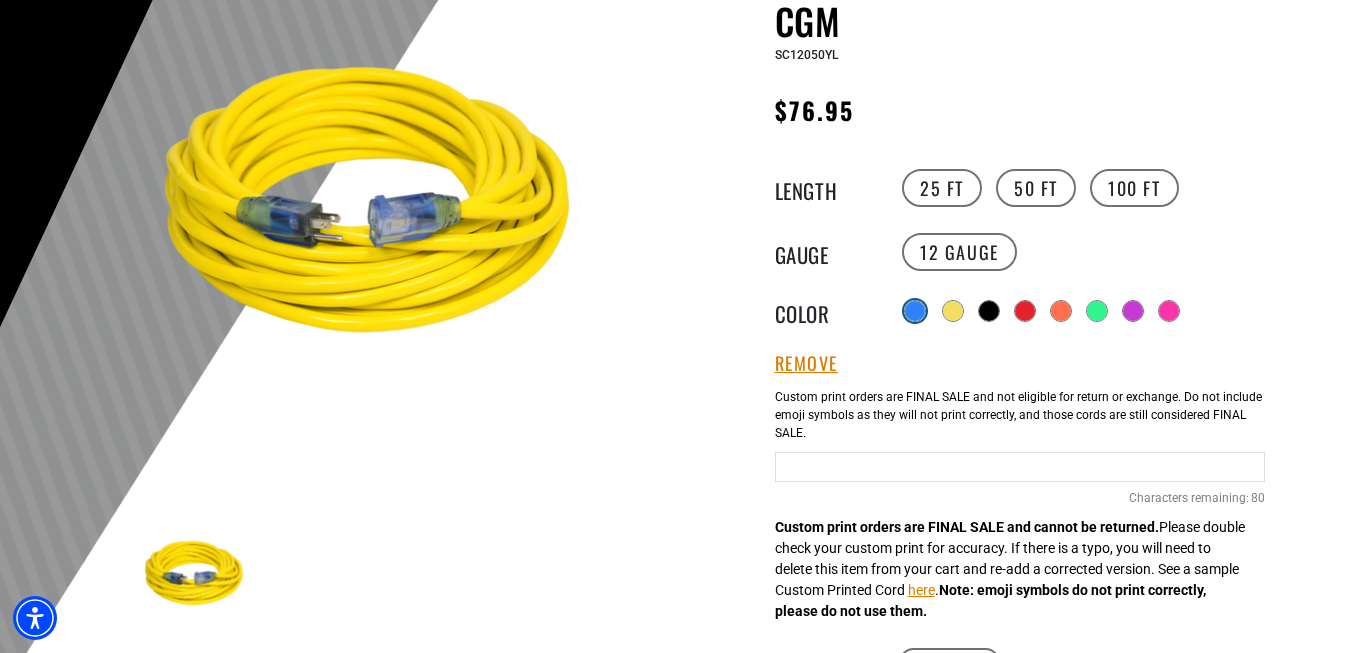 click at bounding box center [915, 311] 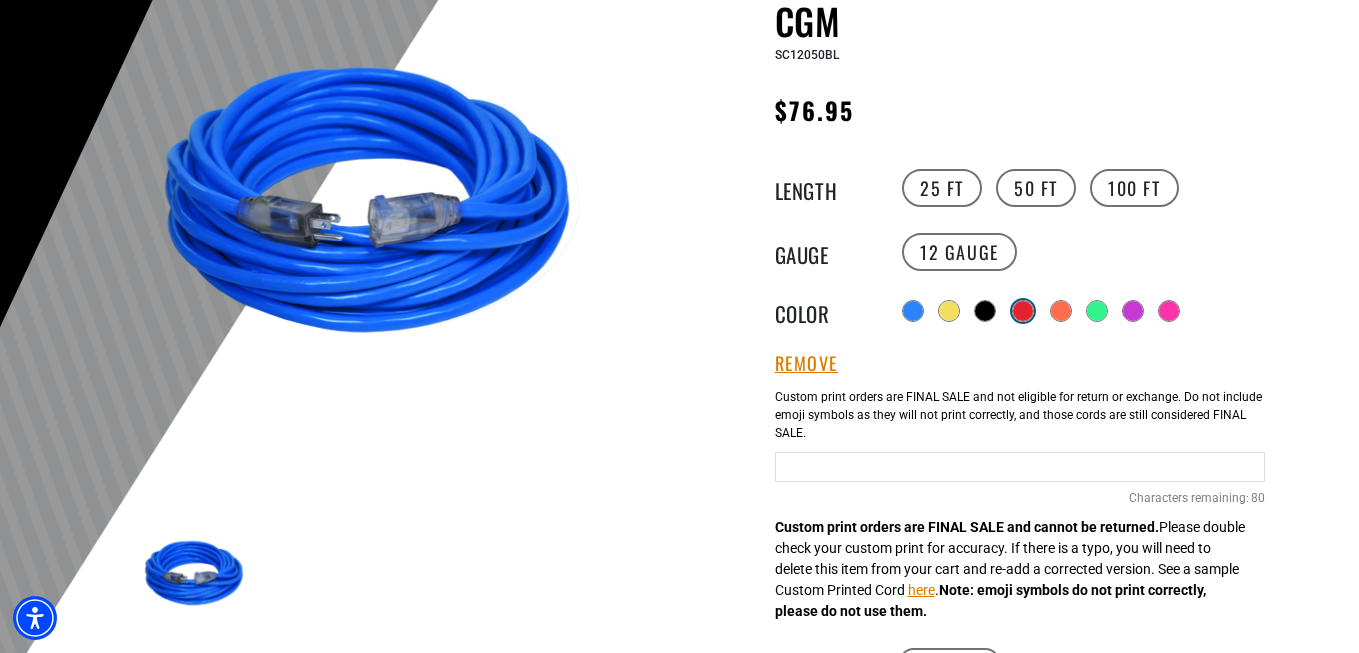 click at bounding box center [1023, 311] 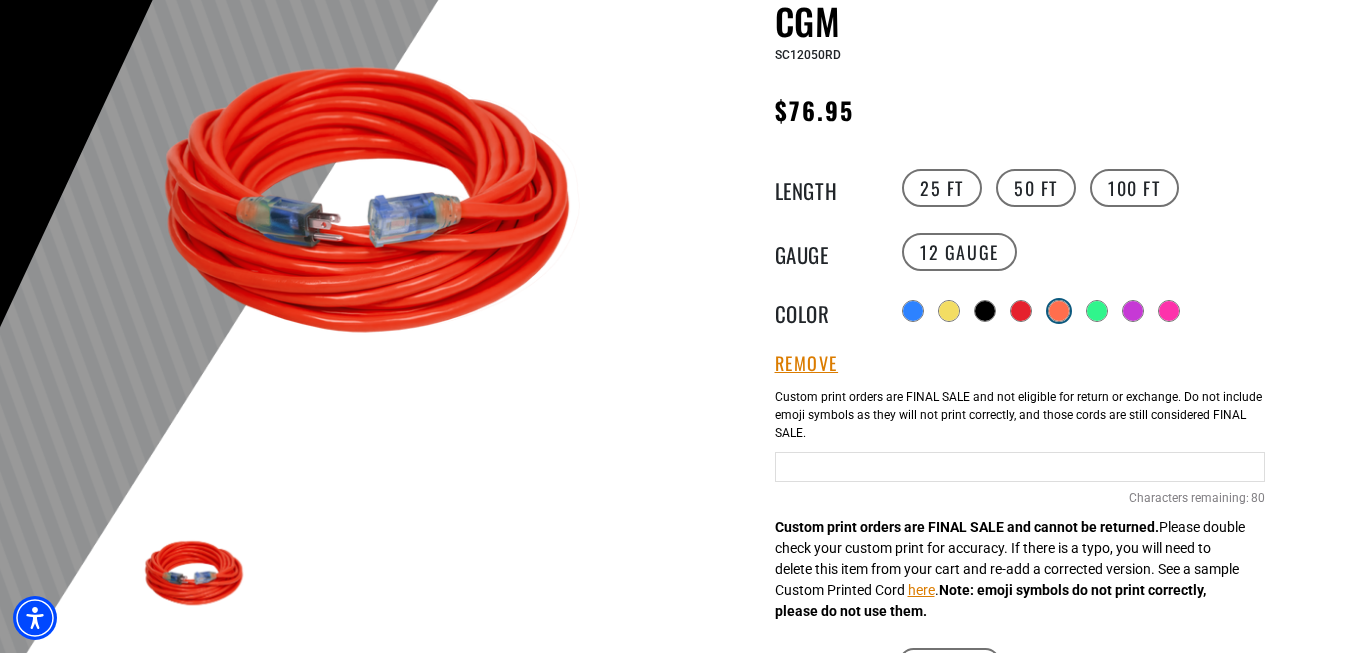 click at bounding box center (1059, 311) 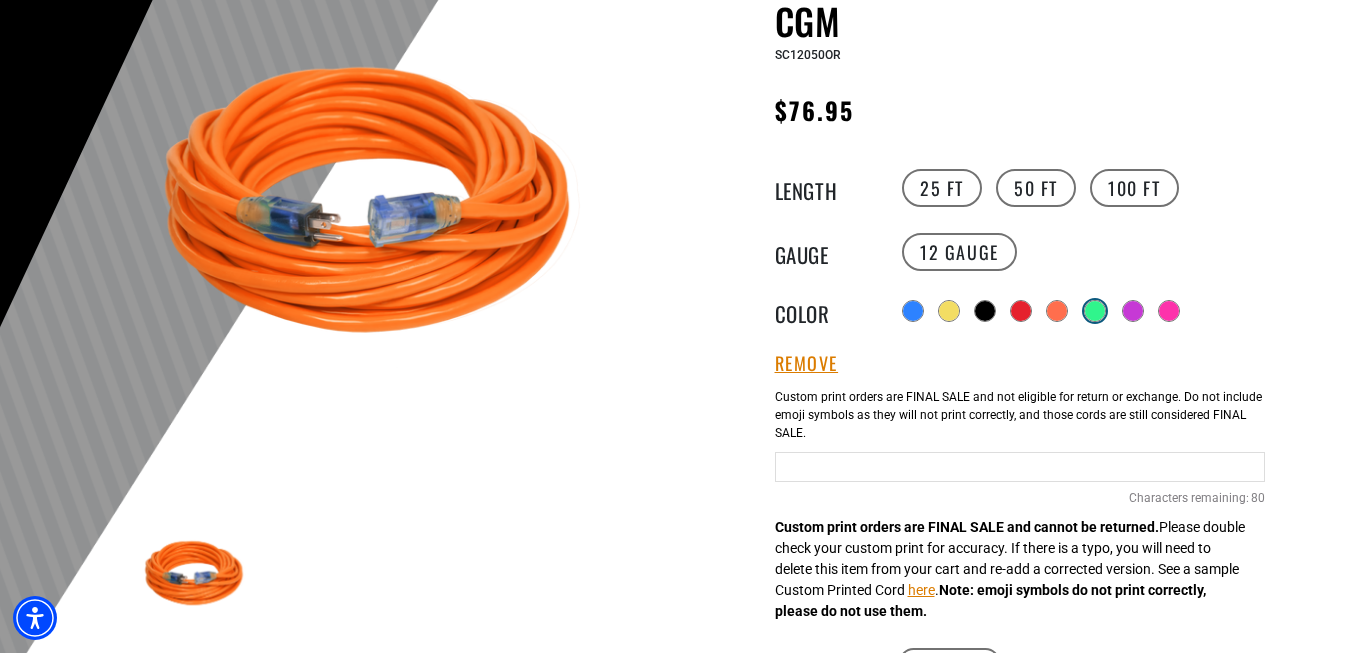 click at bounding box center (1095, 311) 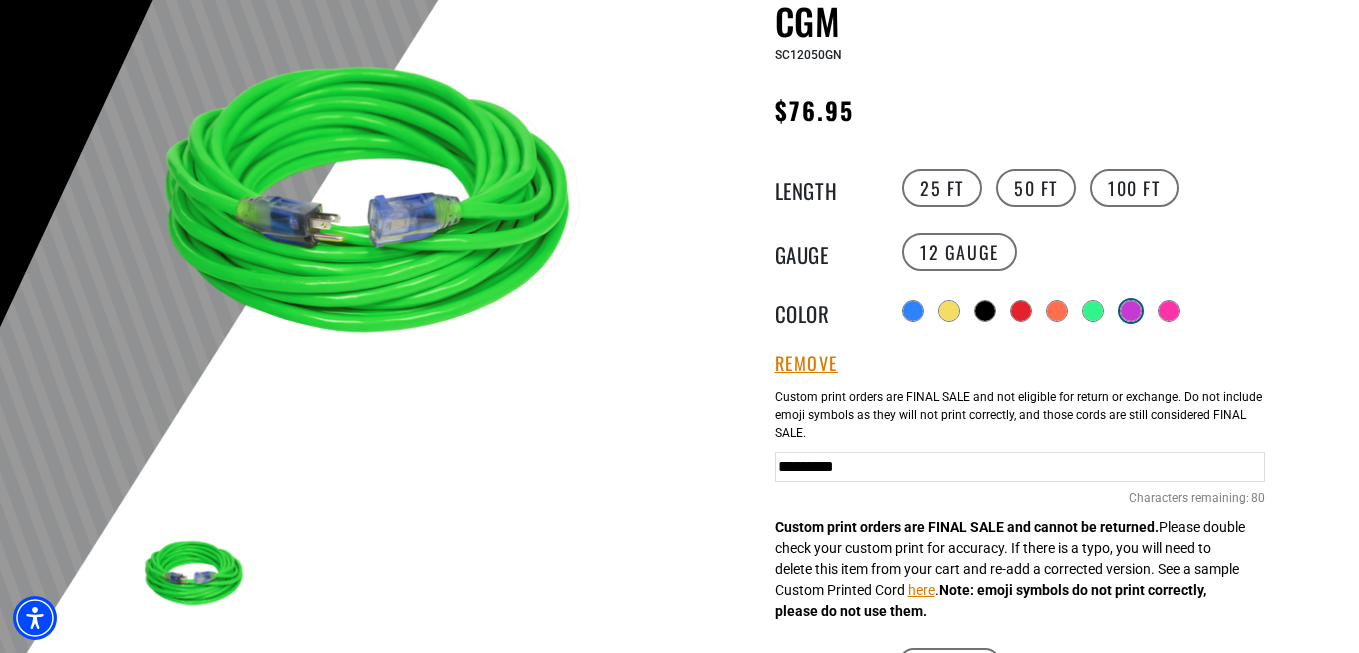 click at bounding box center [1131, 311] 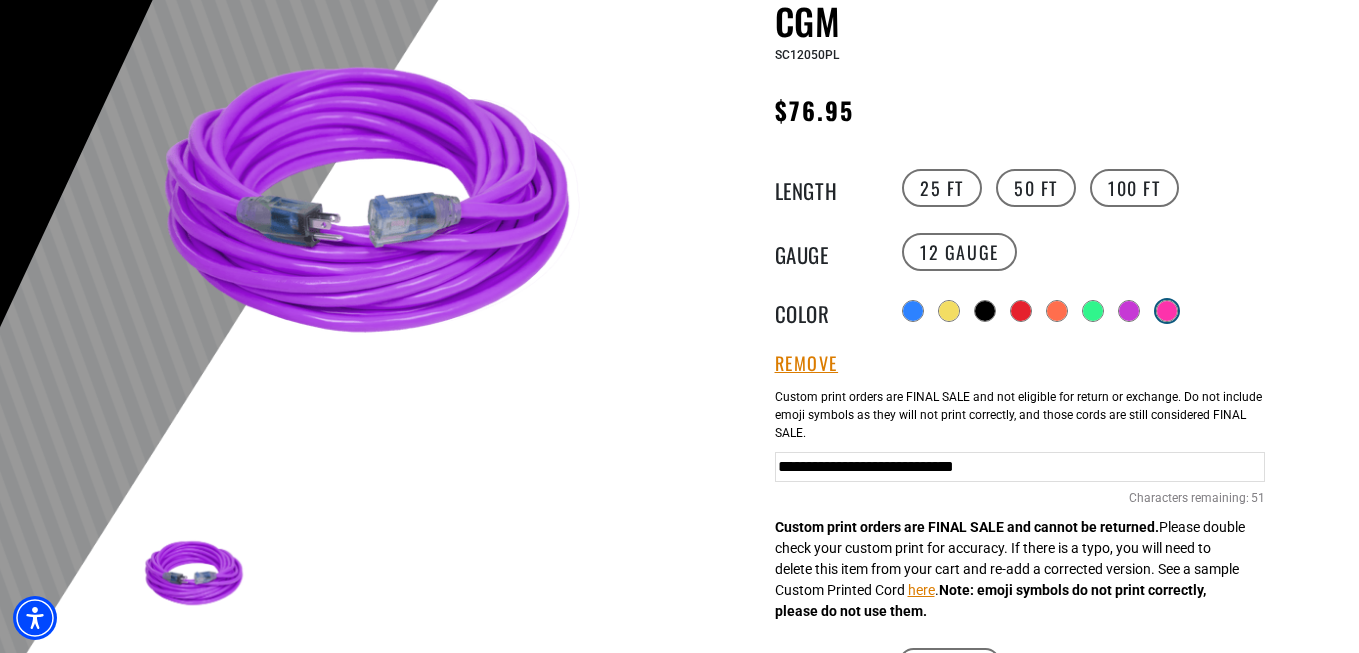 click at bounding box center (1167, 311) 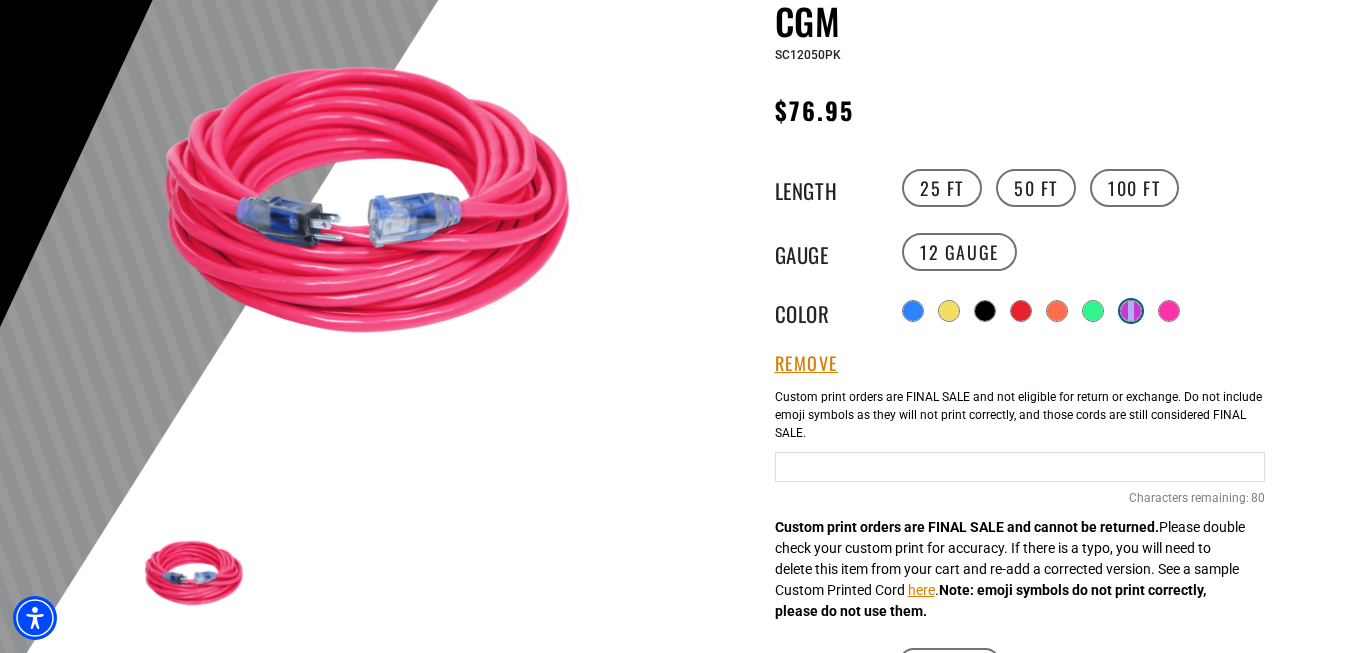 click at bounding box center (1131, 311) 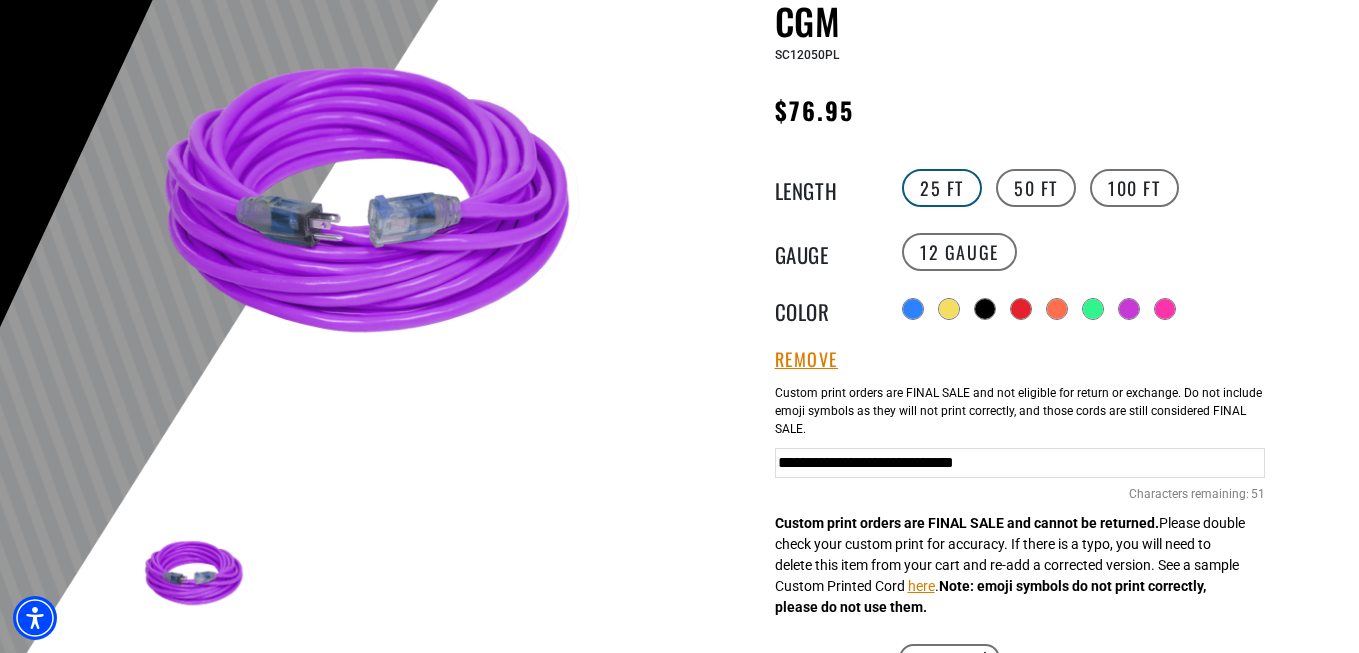 click on "25 FT" at bounding box center (942, 188) 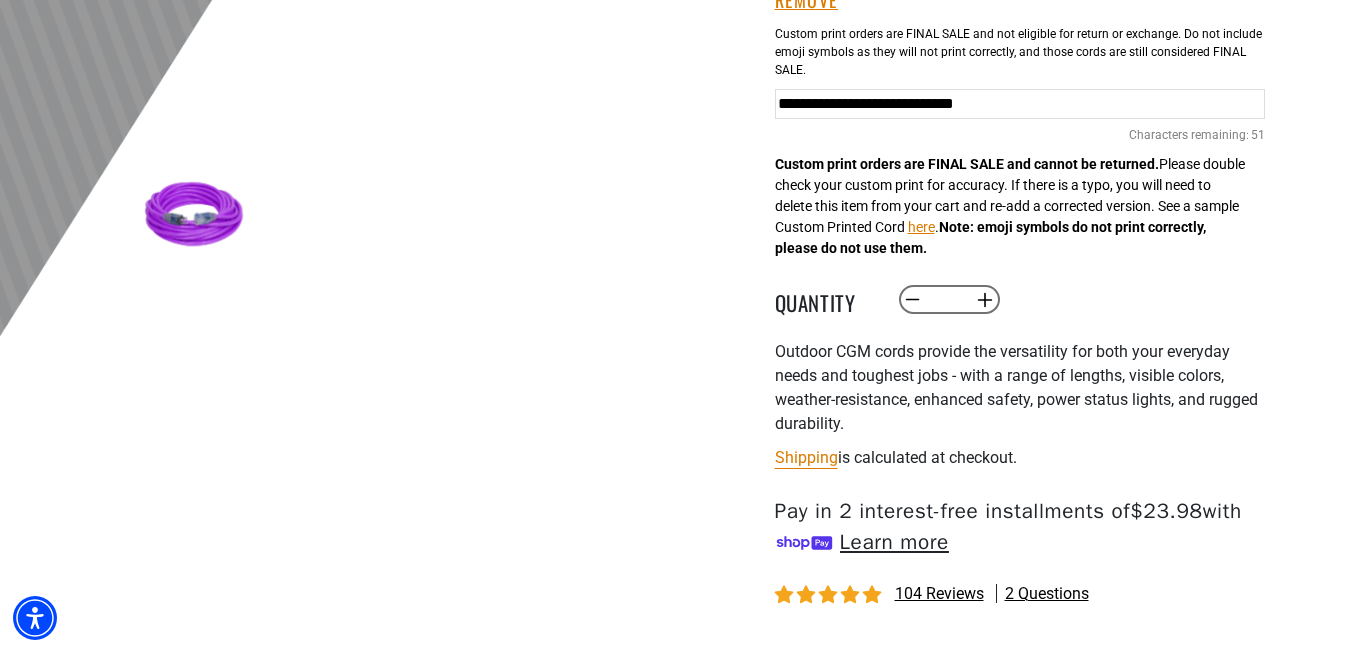 scroll, scrollTop: 700, scrollLeft: 0, axis: vertical 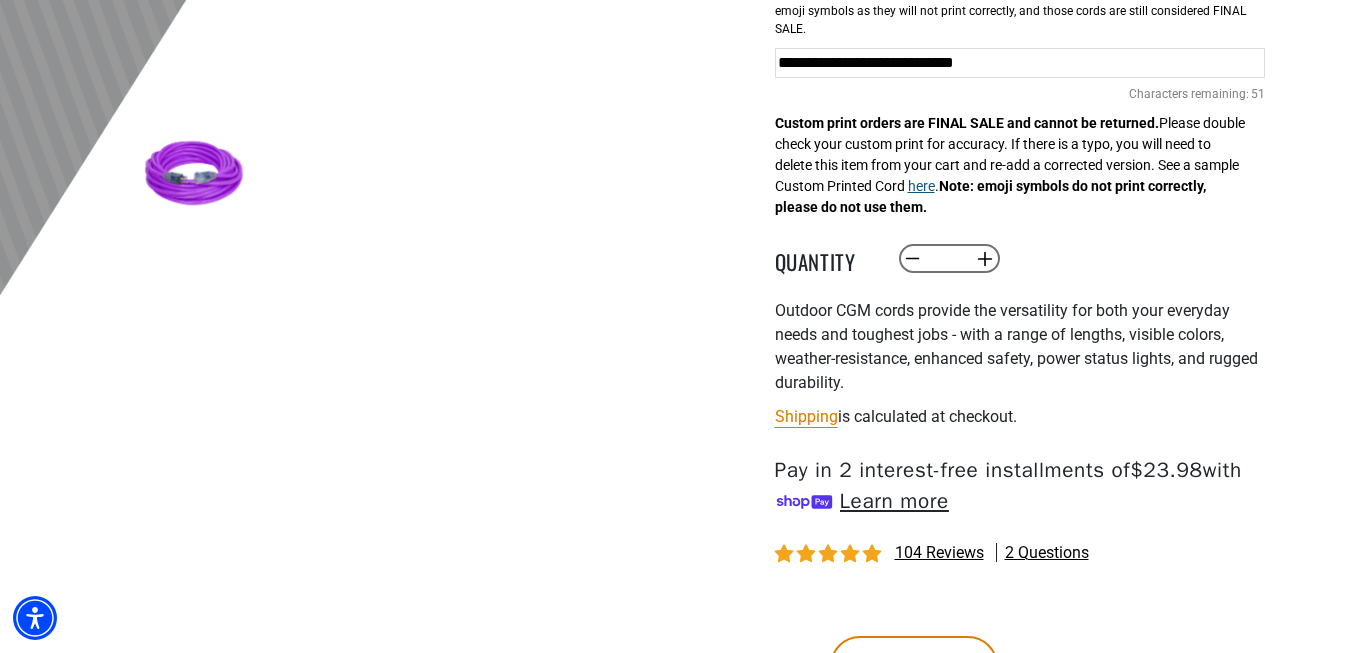 click on "here" at bounding box center (921, 186) 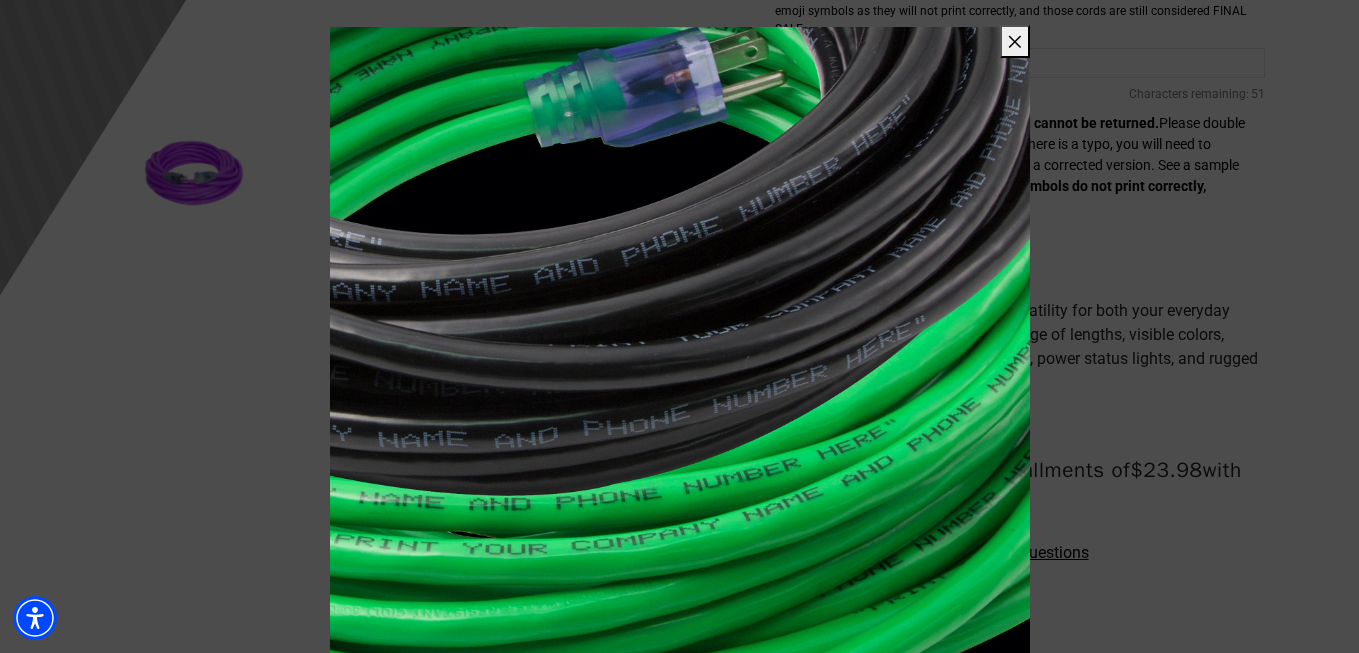 click on "✕" at bounding box center [1015, 41] 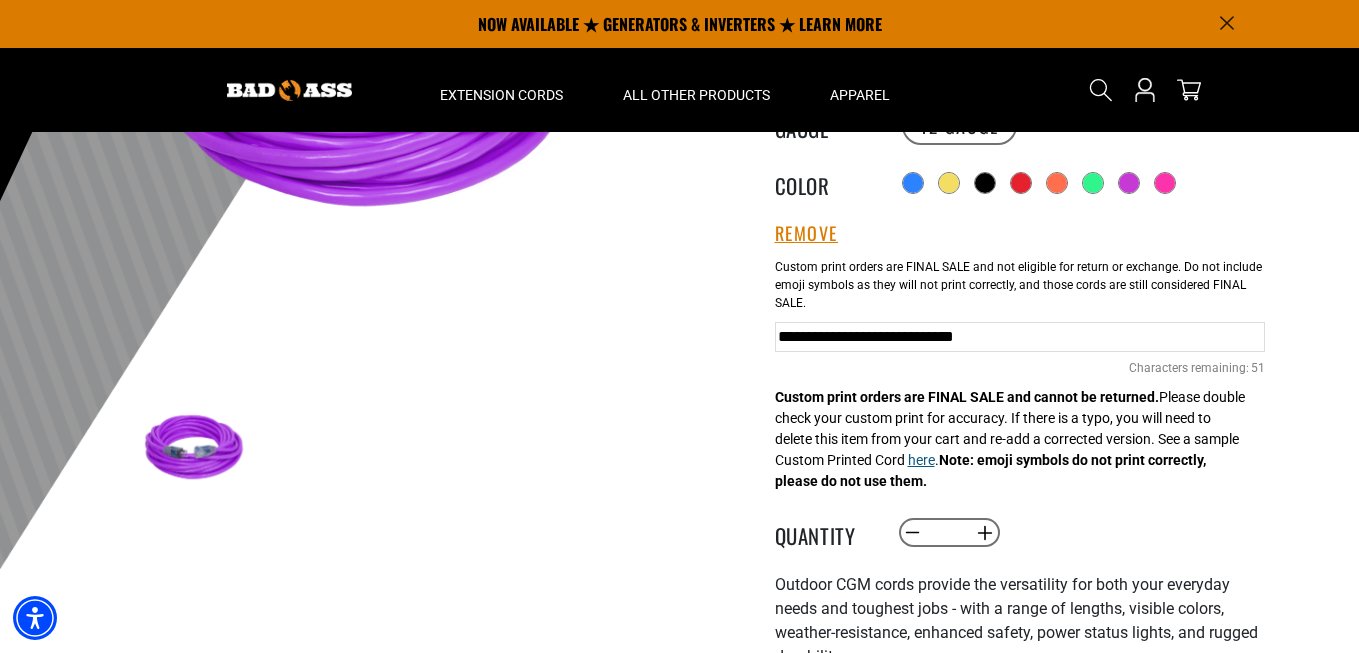 scroll, scrollTop: 400, scrollLeft: 0, axis: vertical 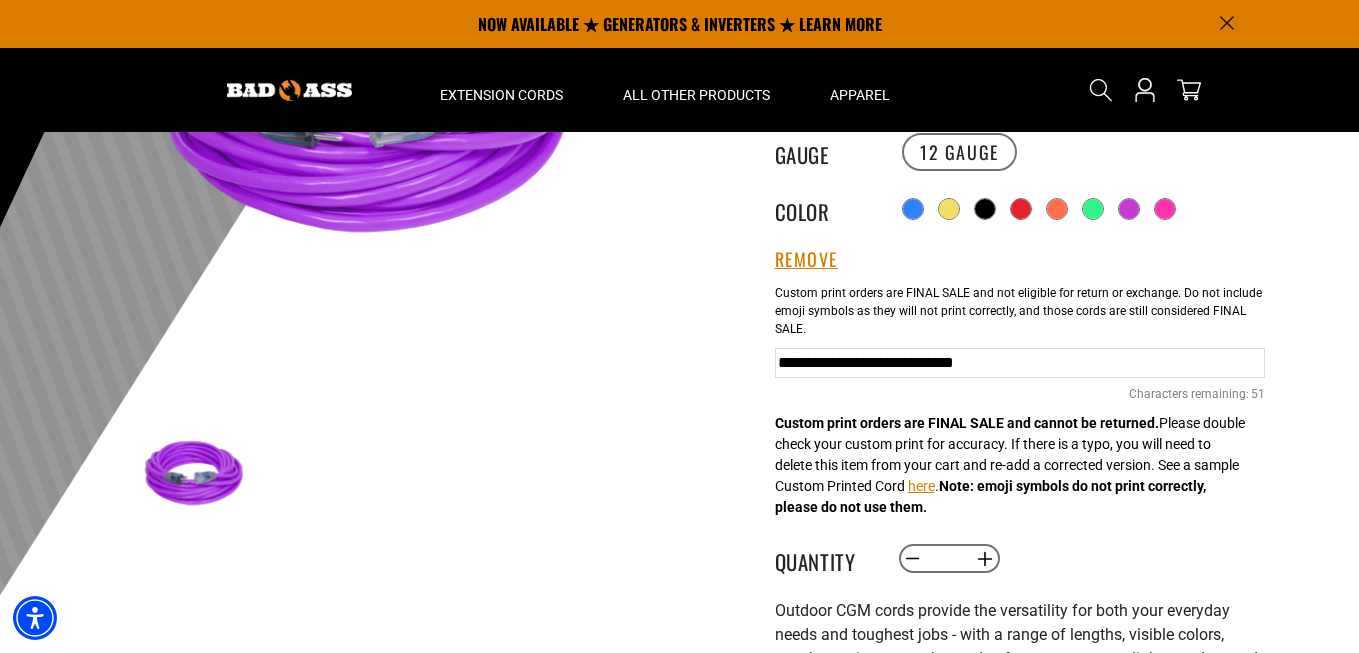 click on "**********" at bounding box center [1020, 363] 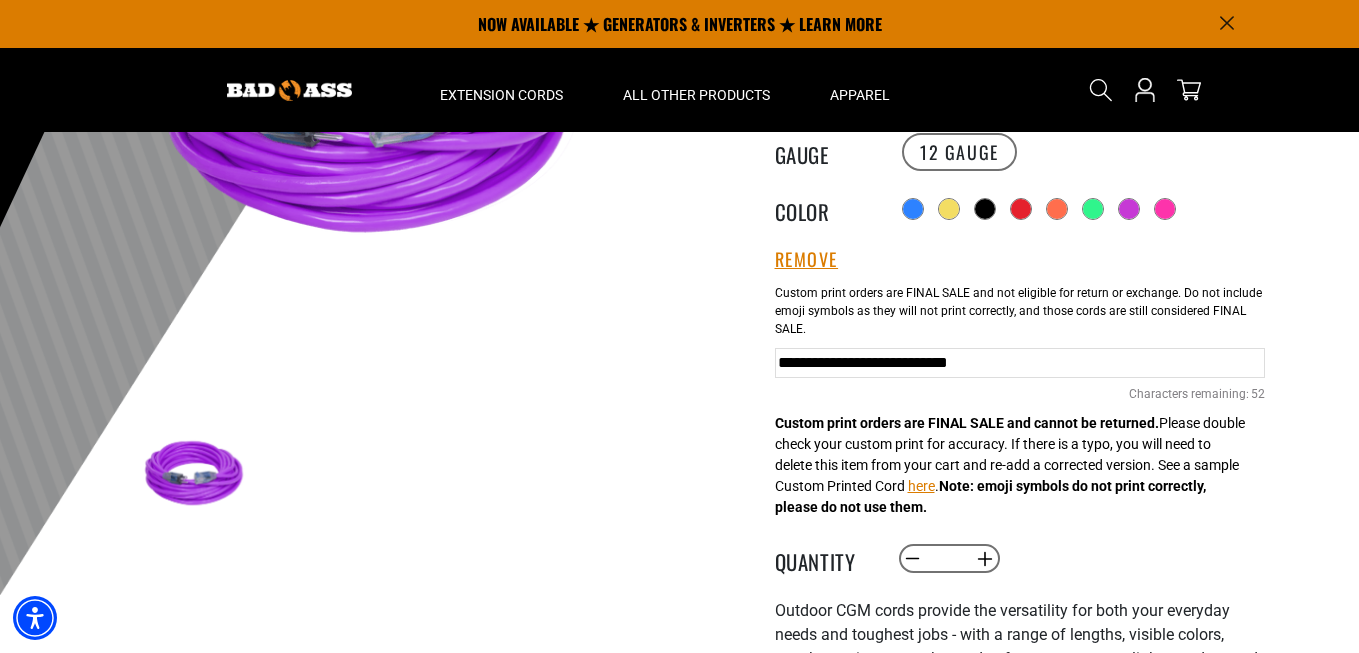 click on "**********" at bounding box center [1020, 363] 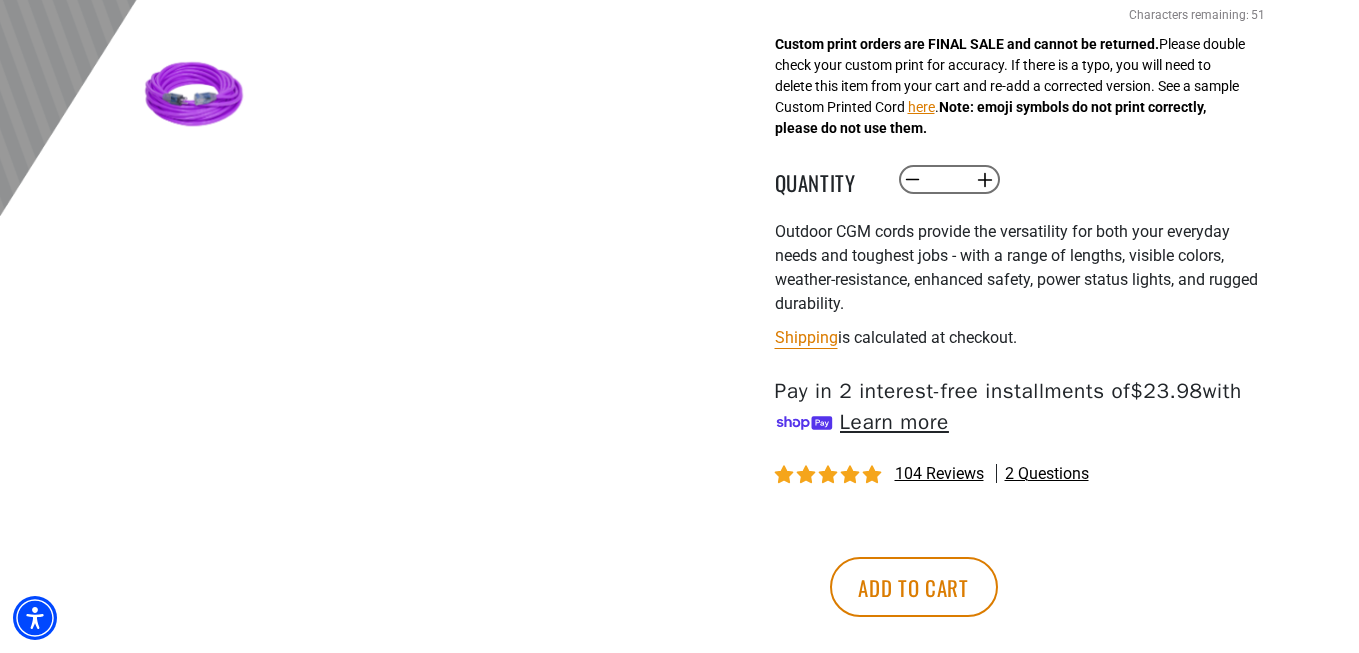 scroll, scrollTop: 800, scrollLeft: 0, axis: vertical 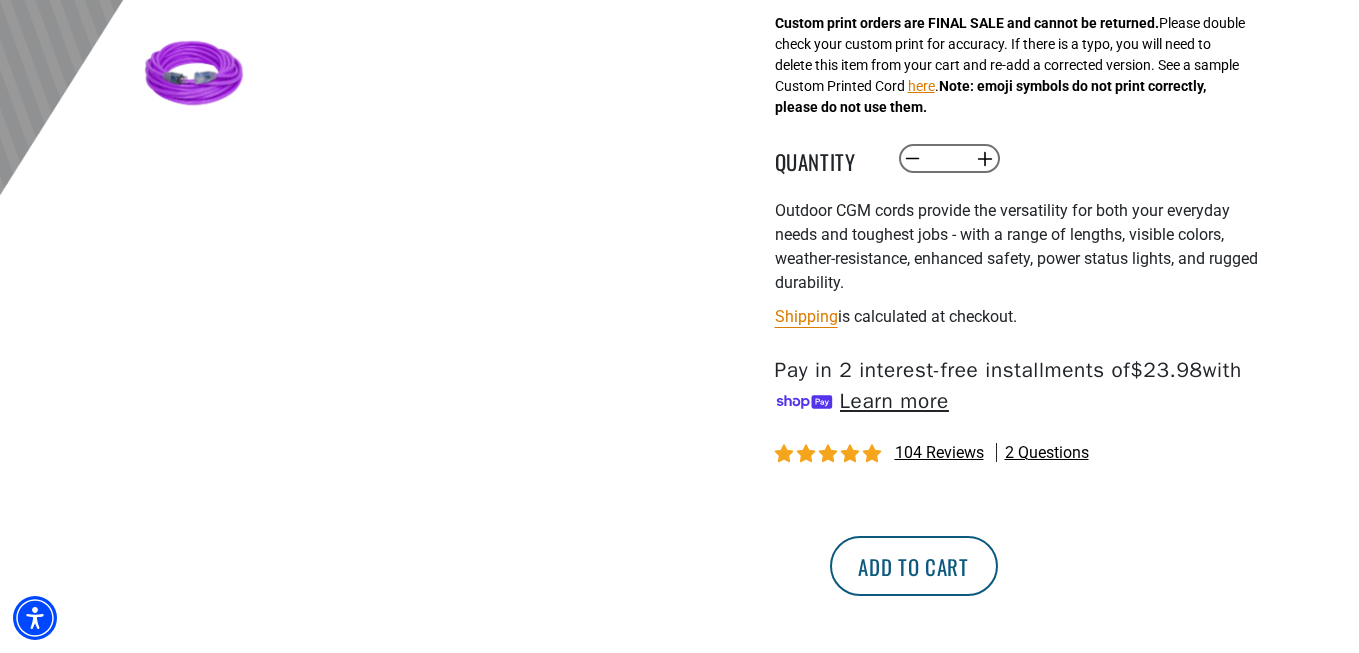 type on "**********" 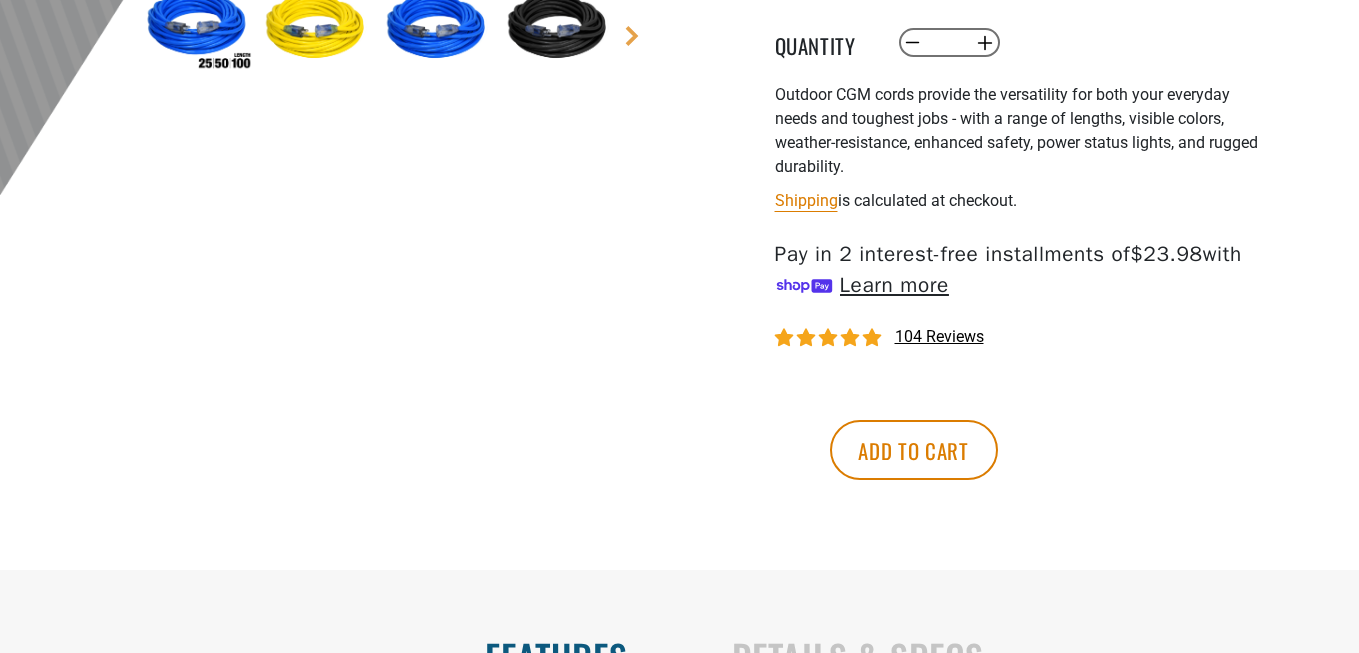 scroll, scrollTop: 800, scrollLeft: 0, axis: vertical 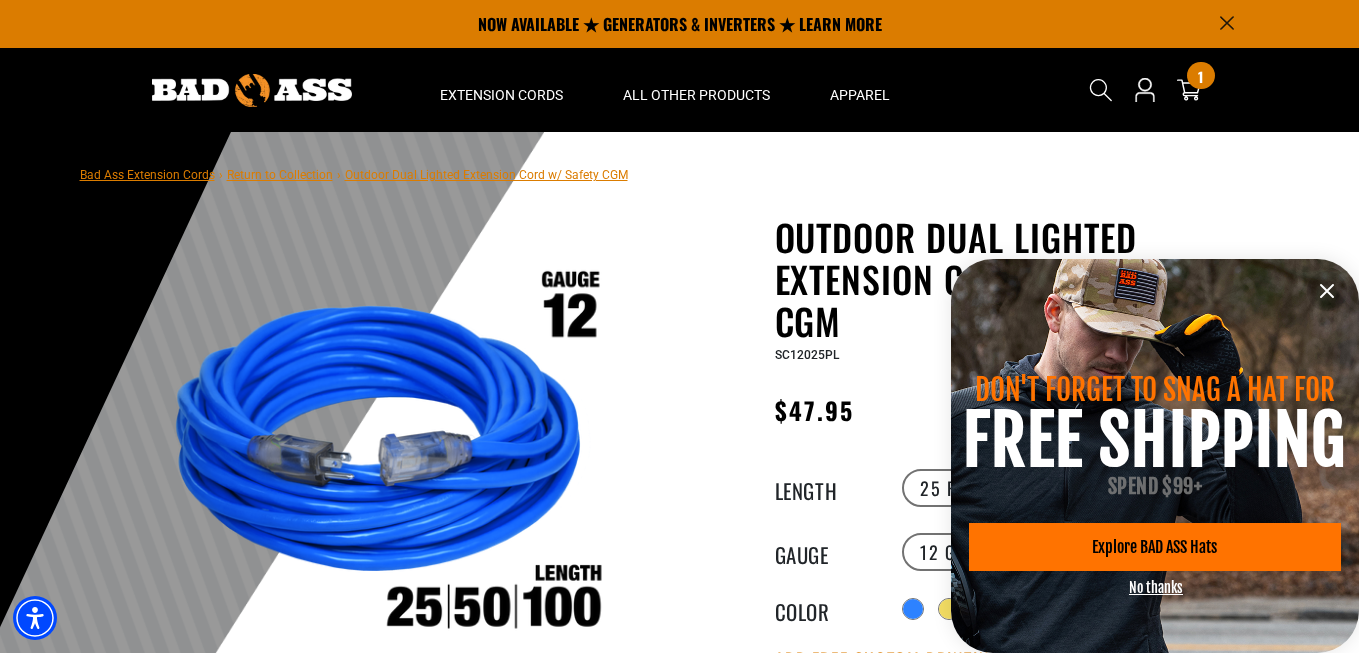 click on "Explore BAD ASS Hats" at bounding box center [1154, 547] 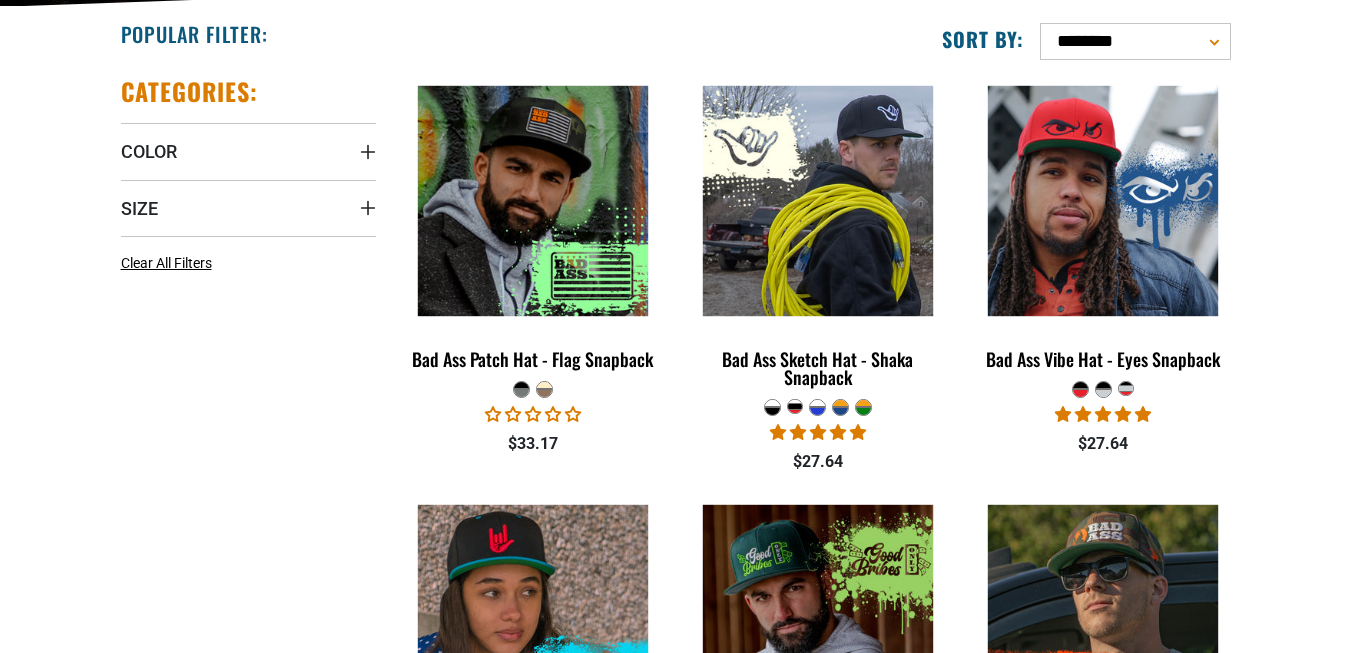 scroll, scrollTop: 500, scrollLeft: 0, axis: vertical 